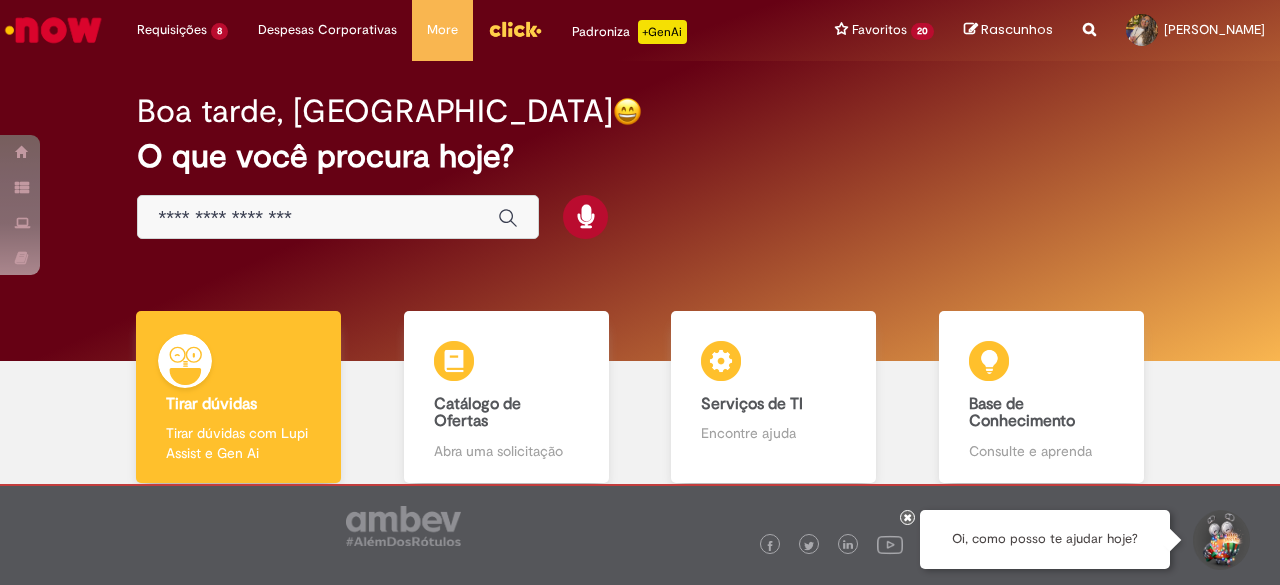scroll, scrollTop: 0, scrollLeft: 0, axis: both 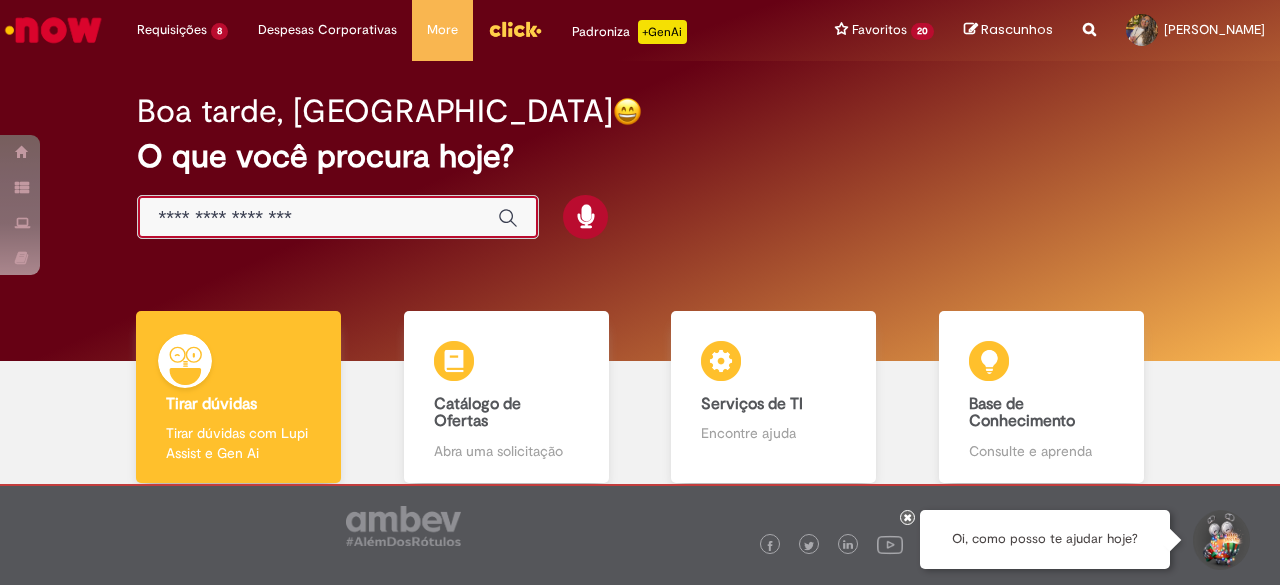 click at bounding box center (318, 218) 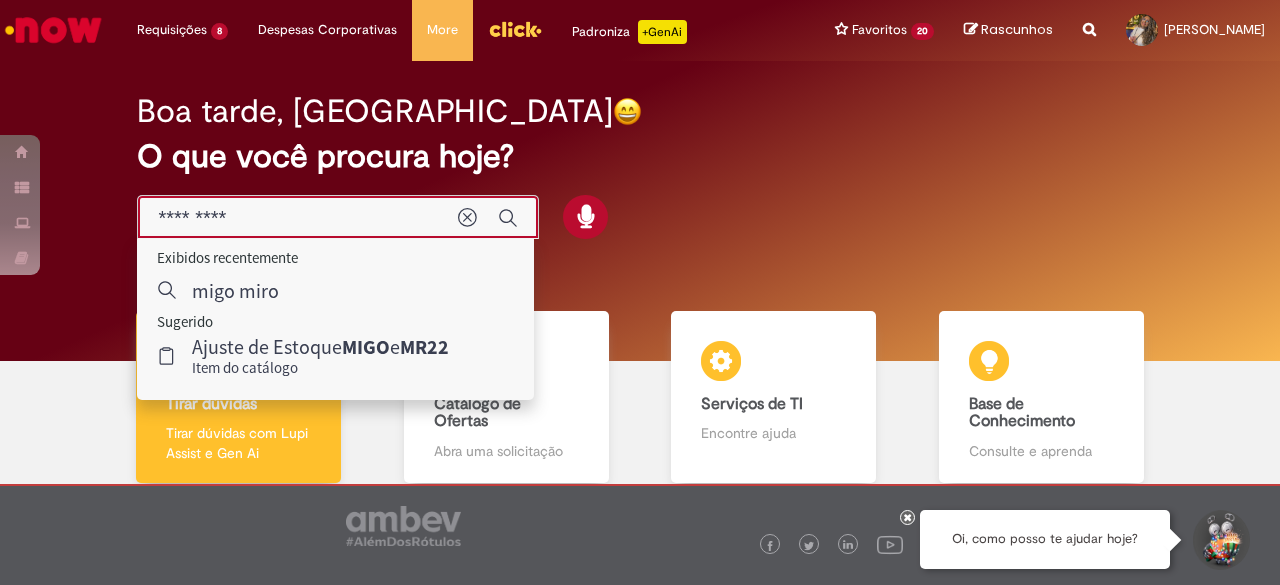 type on "*********" 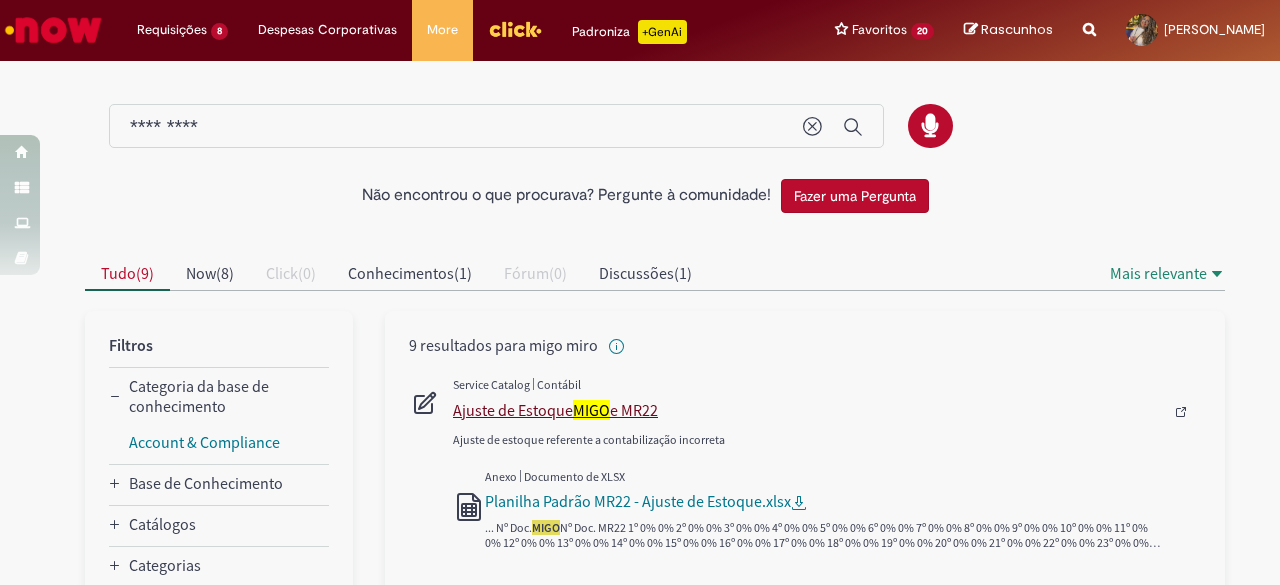 click on "Ajuste de Estoque  MIGO  e MR22" at bounding box center [808, 410] 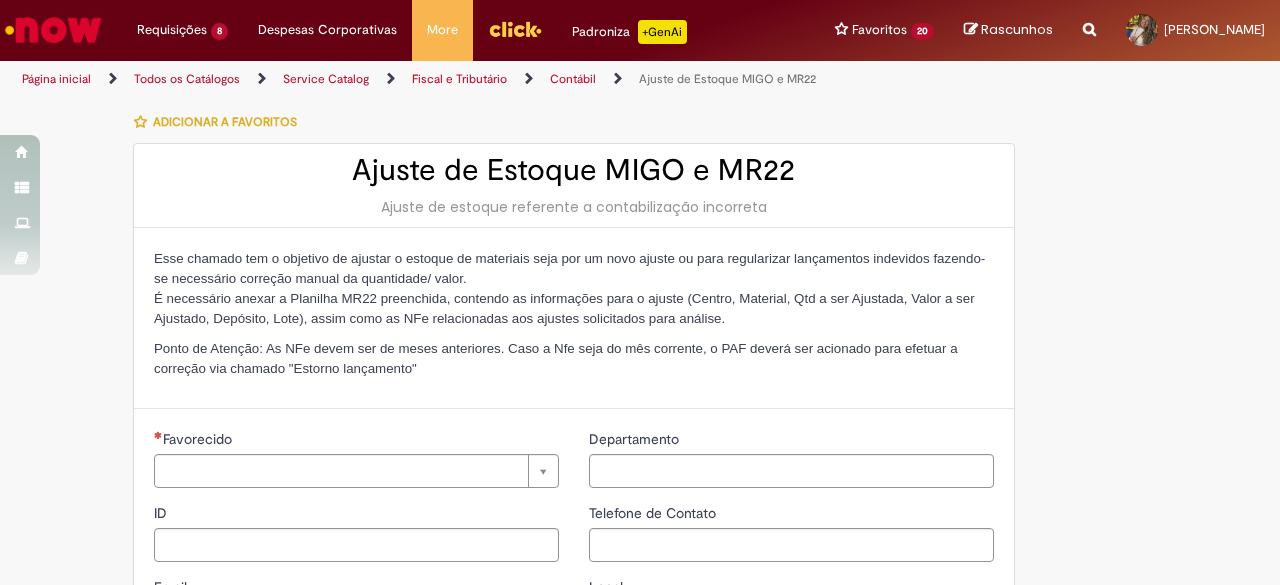 type on "********" 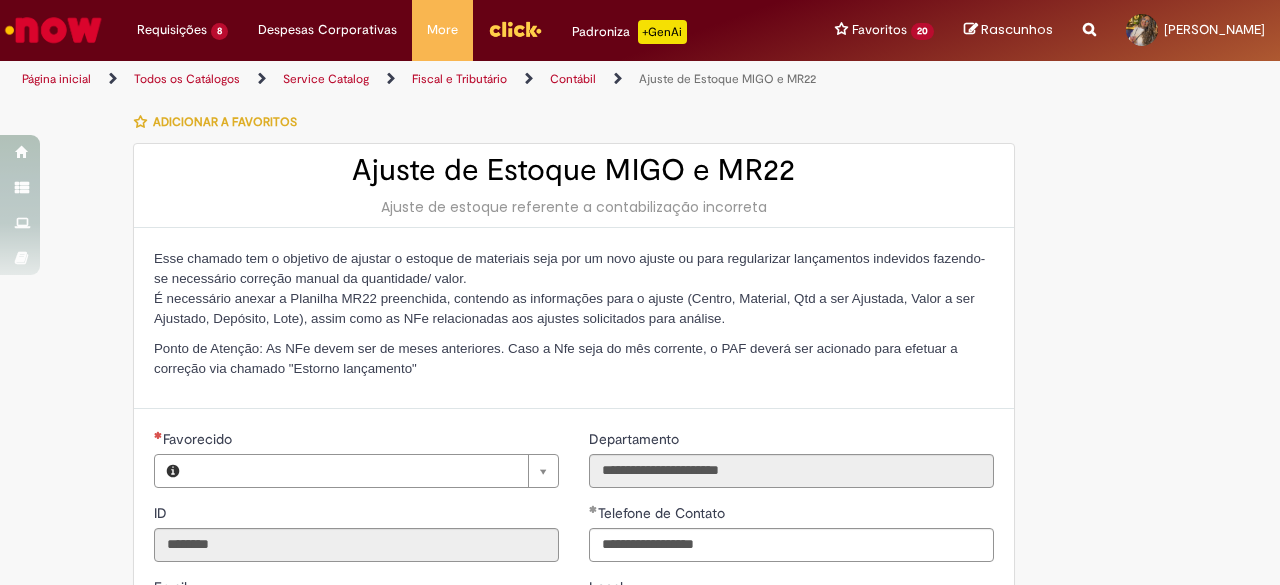 type on "**********" 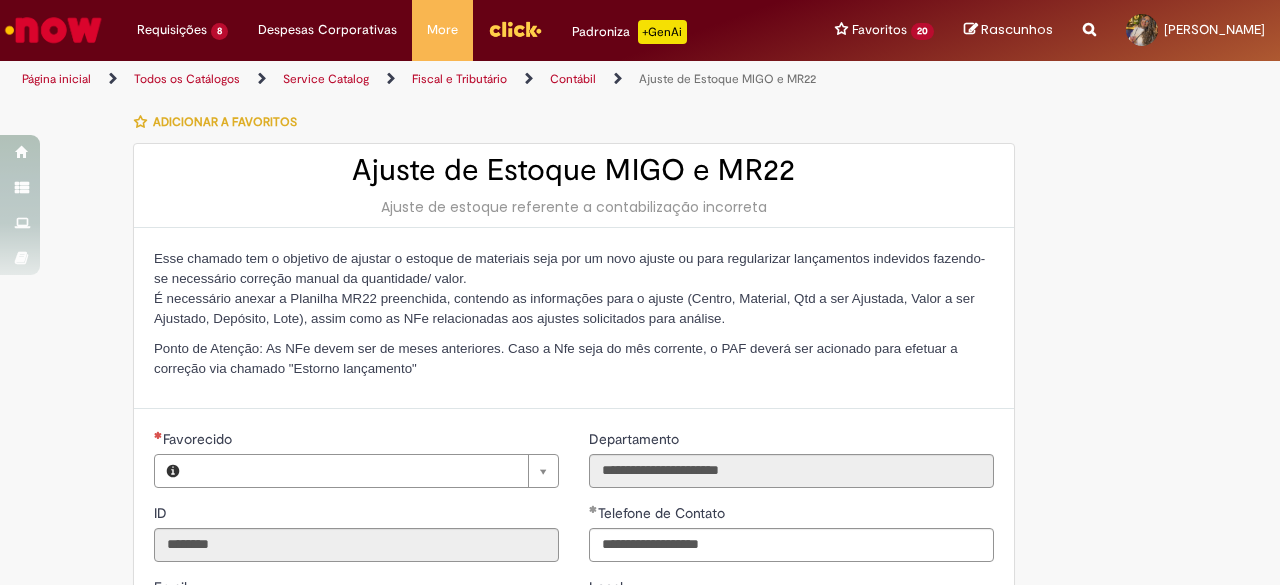 type on "**********" 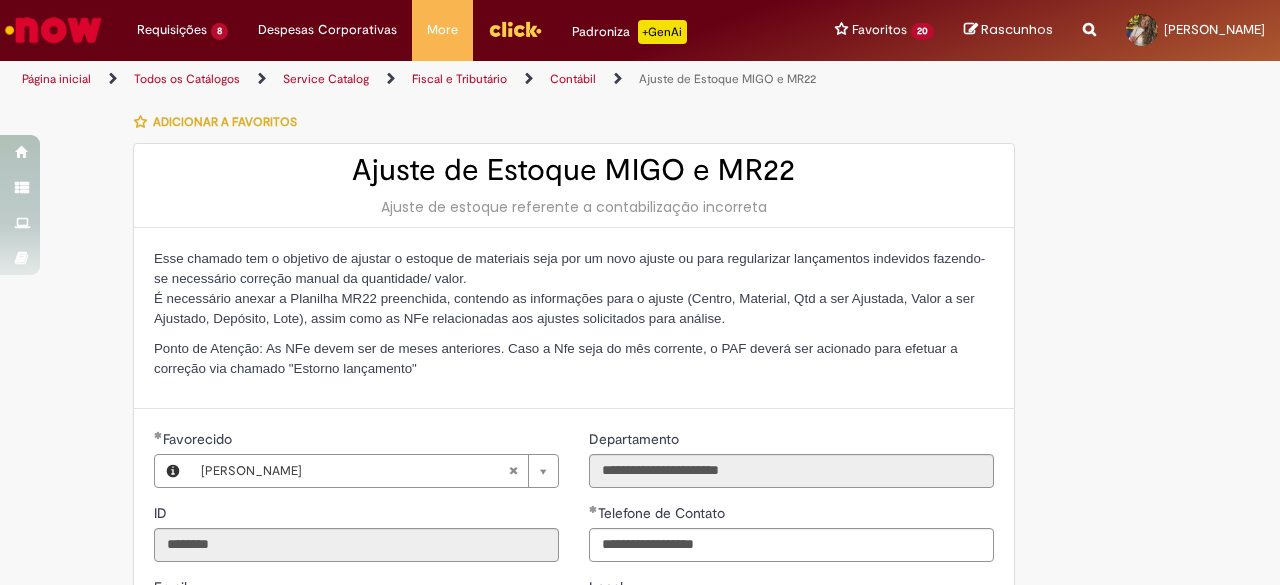 type on "**********" 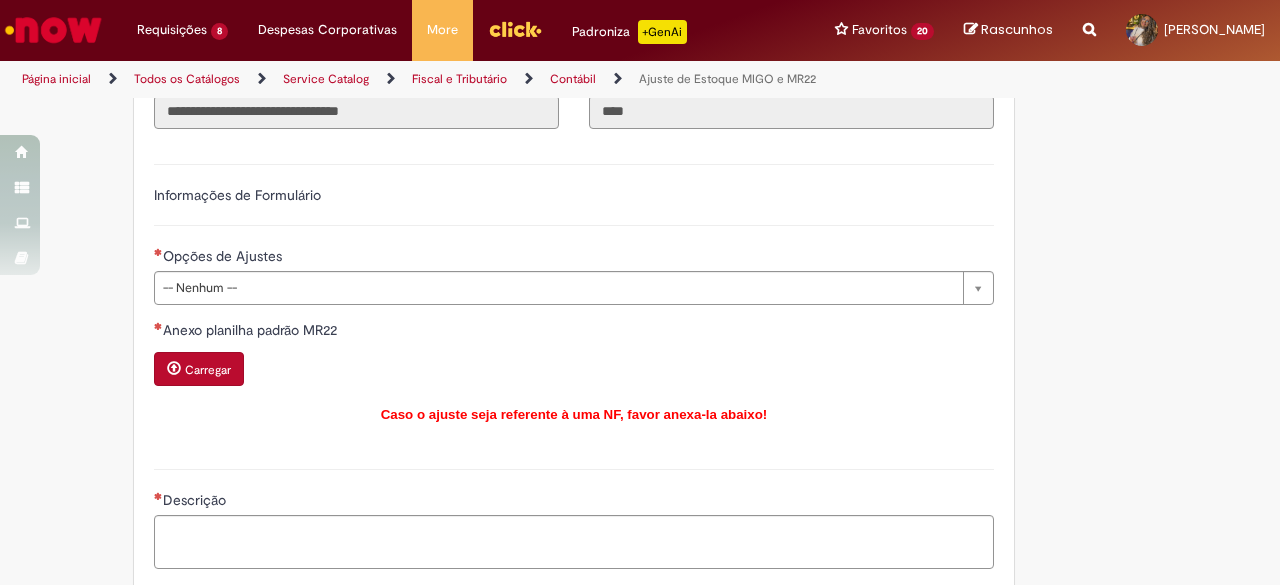 scroll, scrollTop: 600, scrollLeft: 0, axis: vertical 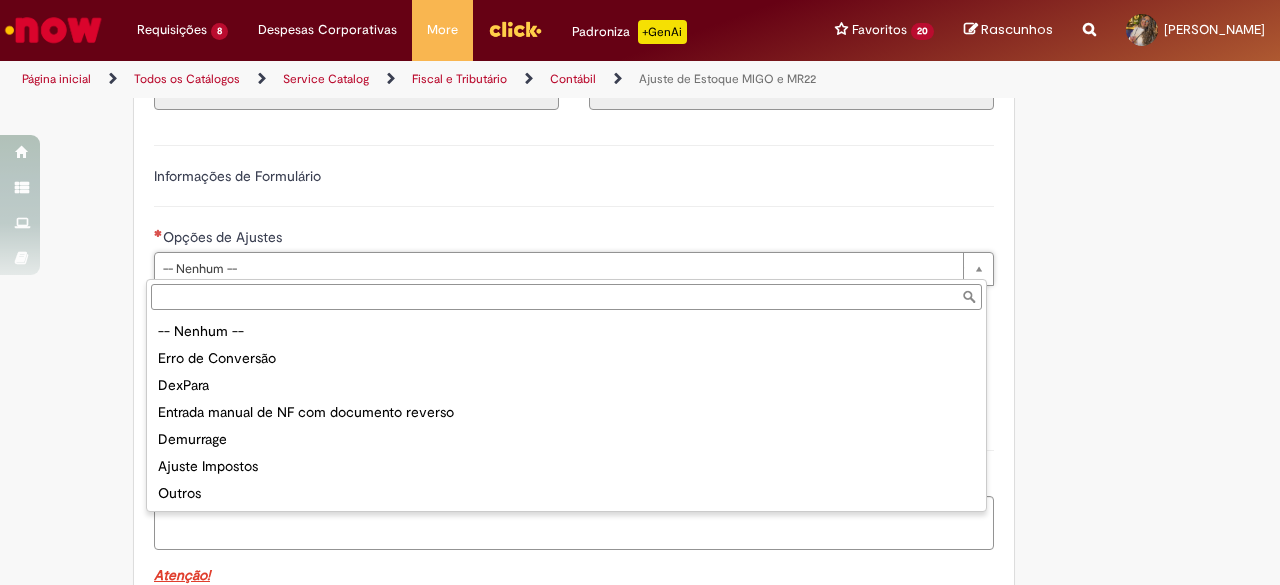 drag, startPoint x: 114, startPoint y: 351, endPoint x: 141, endPoint y: 316, distance: 44.20407 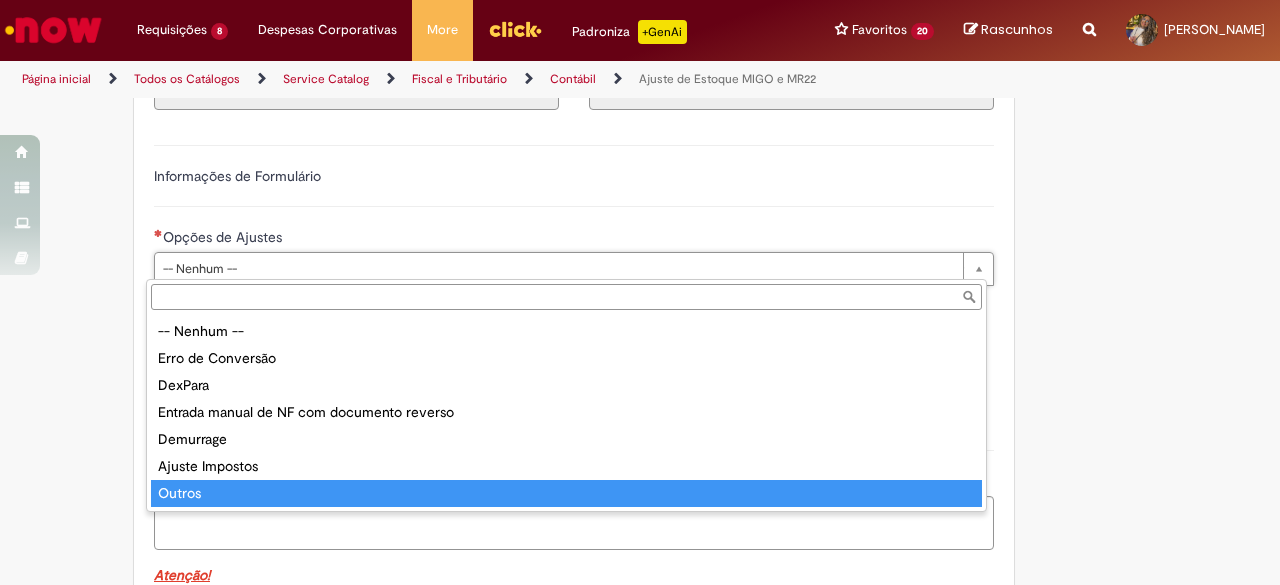 type on "******" 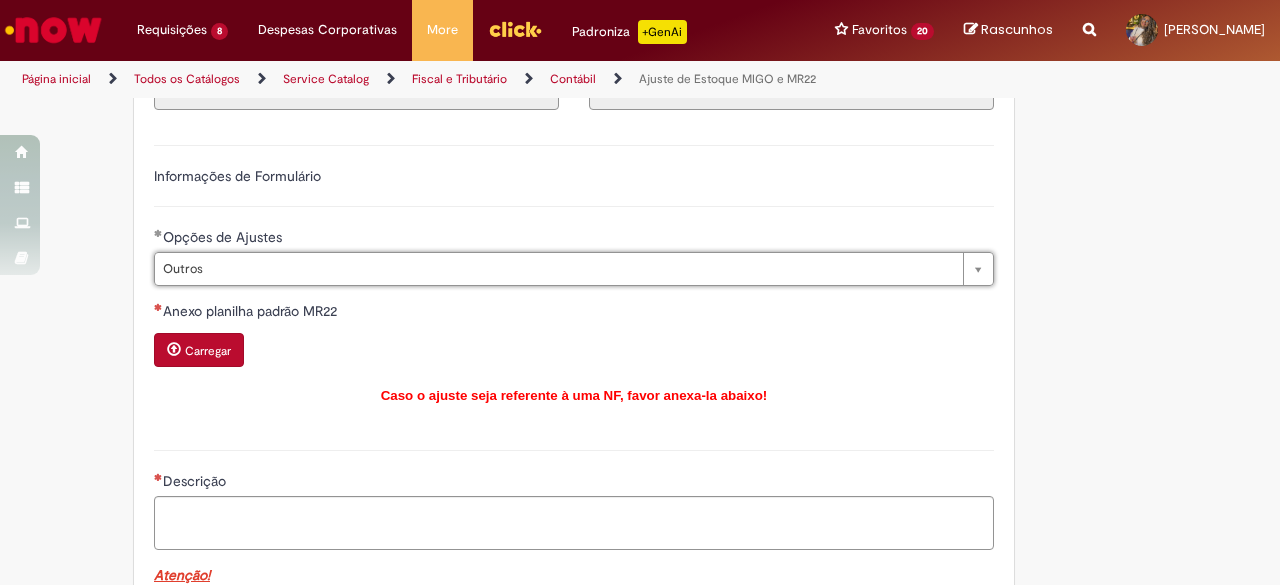 click on "**********" at bounding box center (574, 278) 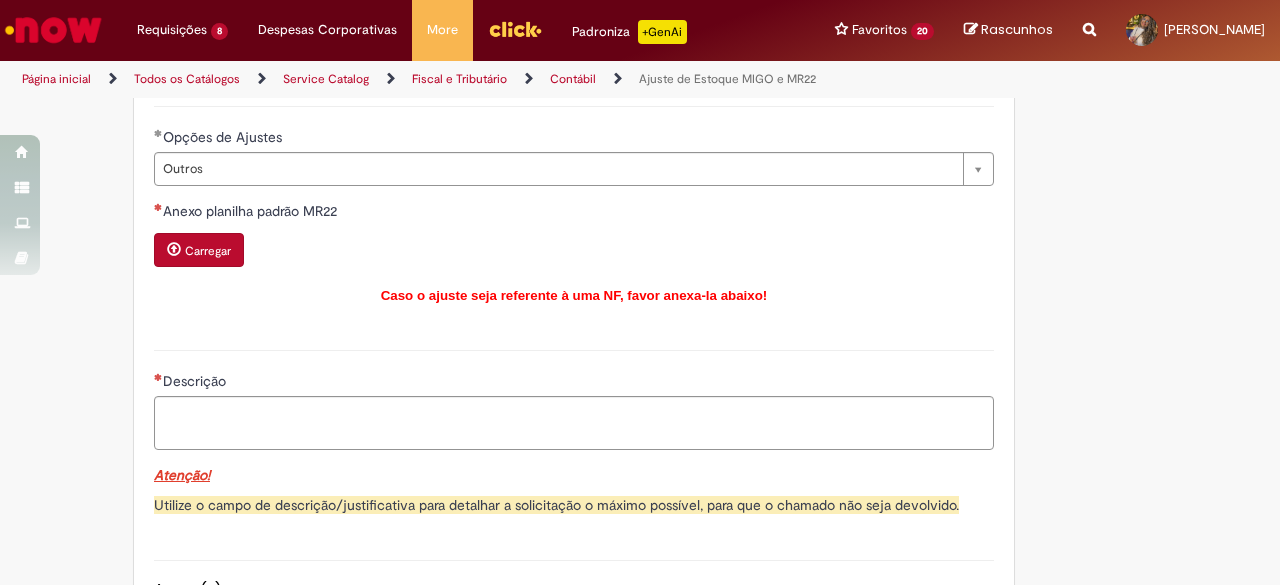scroll, scrollTop: 1000, scrollLeft: 0, axis: vertical 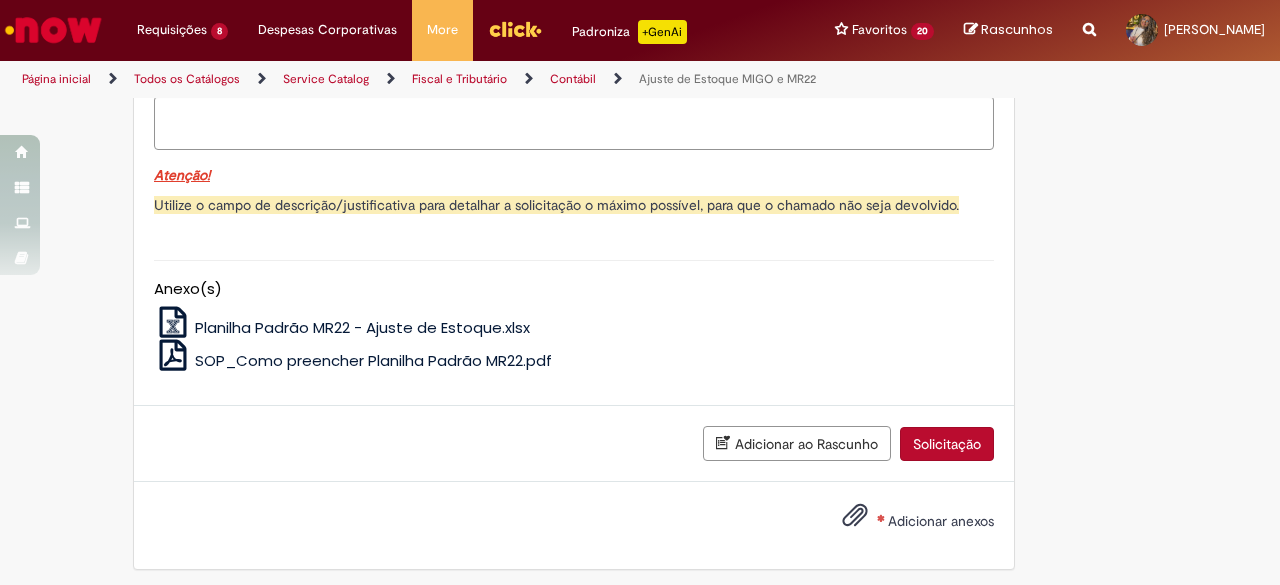 click on "Planilha Padrão MR22 - Ajuste de Estoque.xlsx" at bounding box center (362, 327) 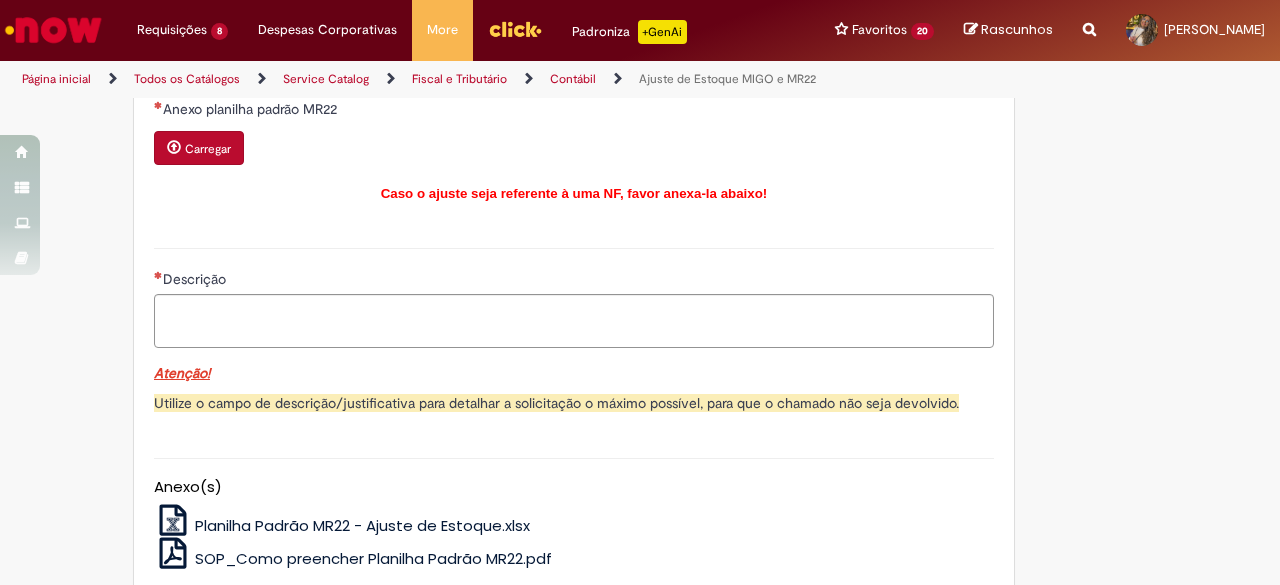 scroll, scrollTop: 900, scrollLeft: 0, axis: vertical 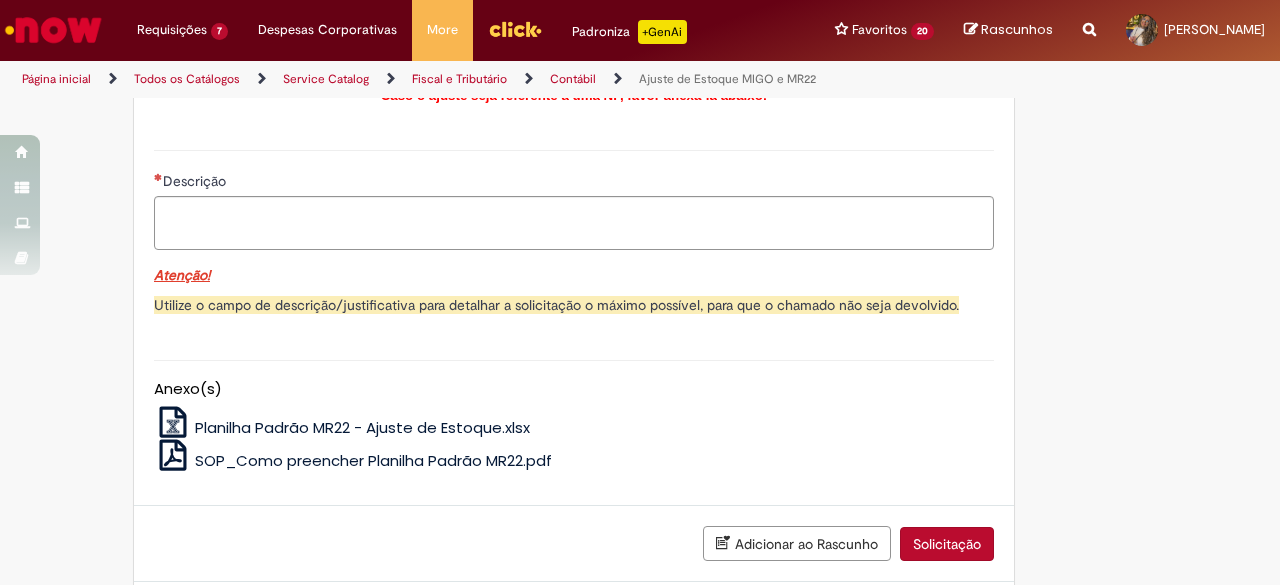 click on "Anexo(s)
Planilha Padrão MR22 - Ajuste de Estoque.xlsx
SOP_Como preencher Planilha Padrão MR22.pdf" at bounding box center (574, 413) 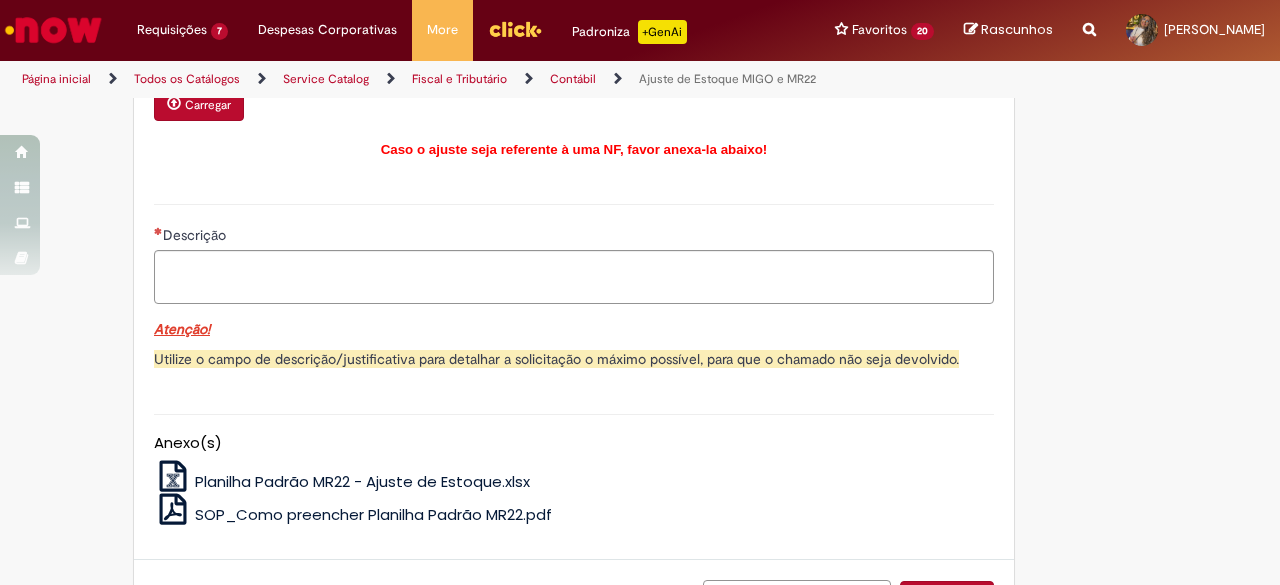 scroll, scrollTop: 700, scrollLeft: 0, axis: vertical 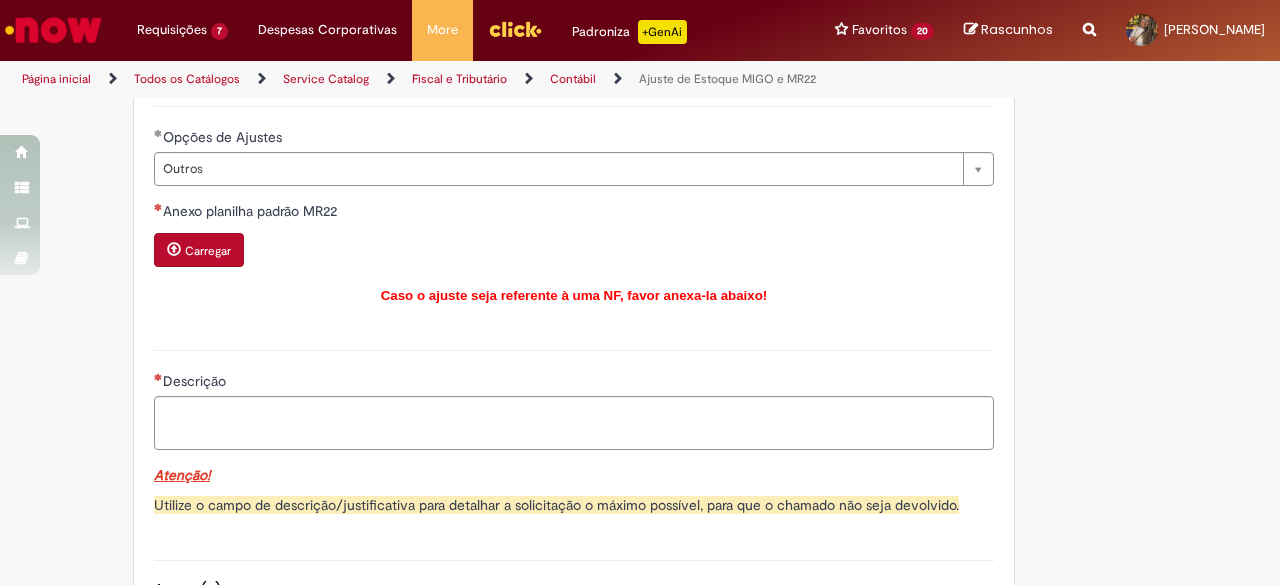 click on "Carregar" at bounding box center [199, 250] 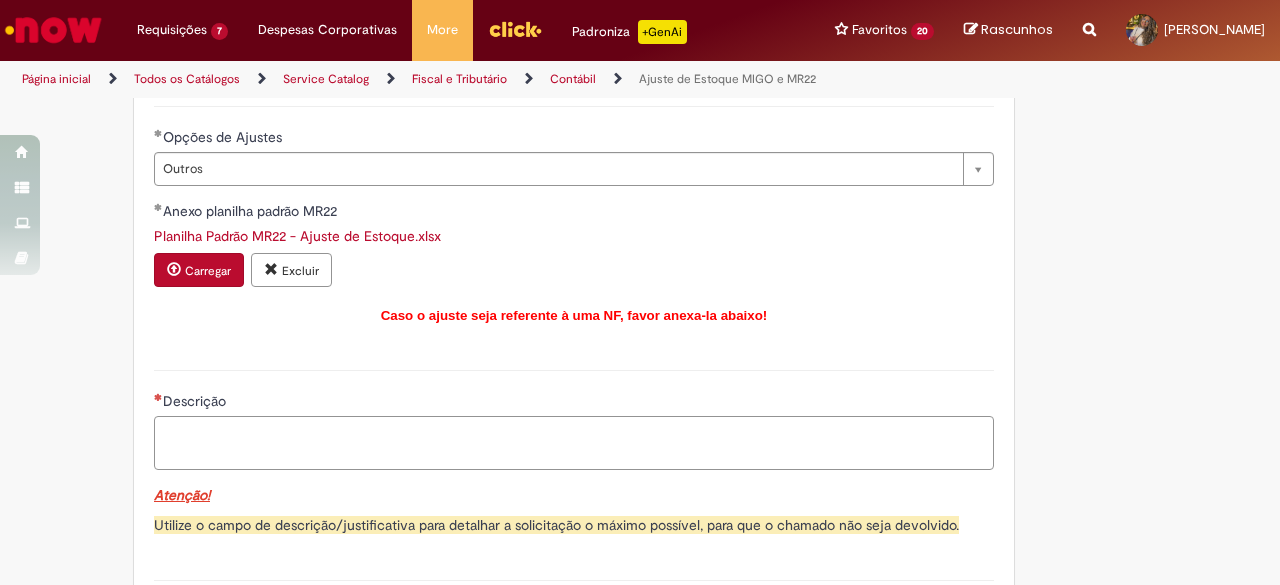 click on "Descrição" at bounding box center [574, 442] 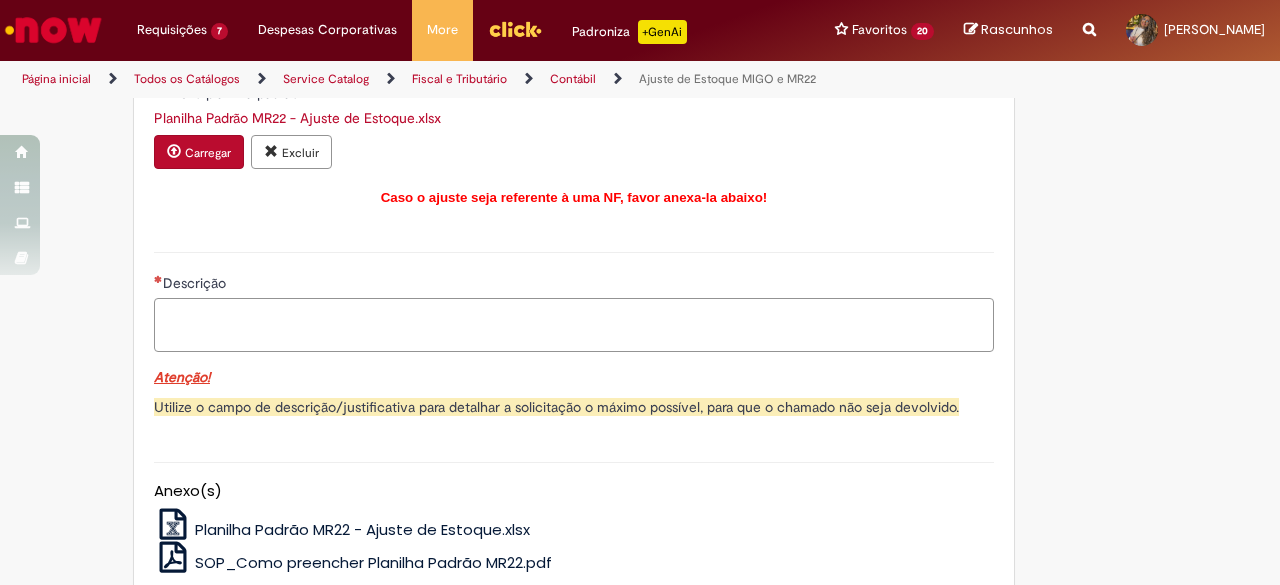 scroll, scrollTop: 900, scrollLeft: 0, axis: vertical 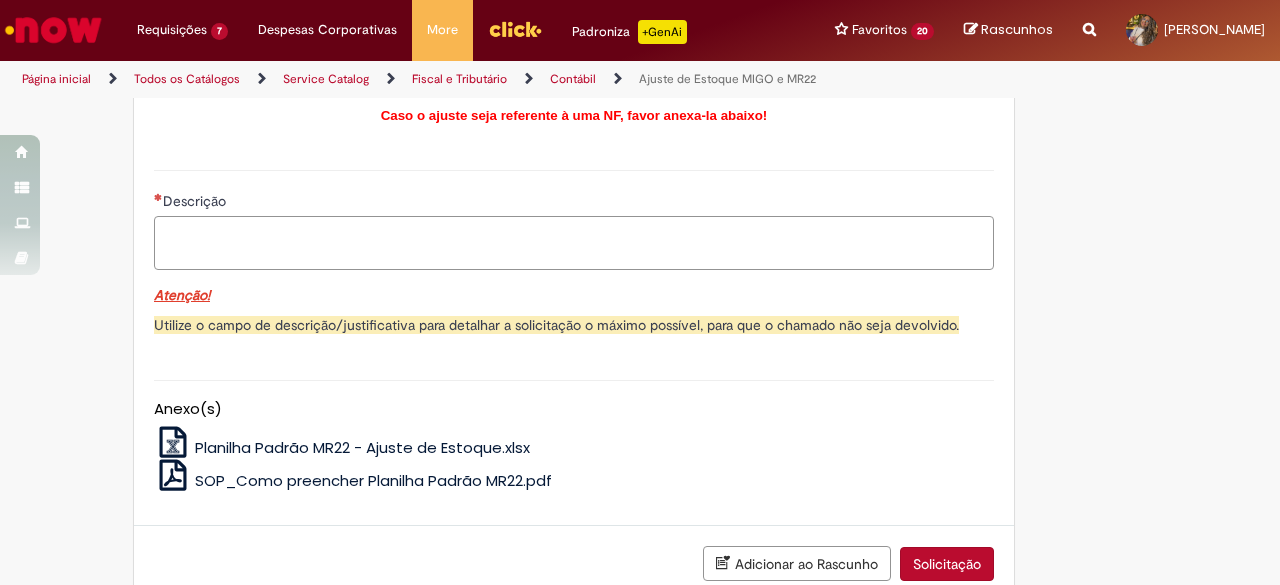 click on "Descrição" at bounding box center (574, 242) 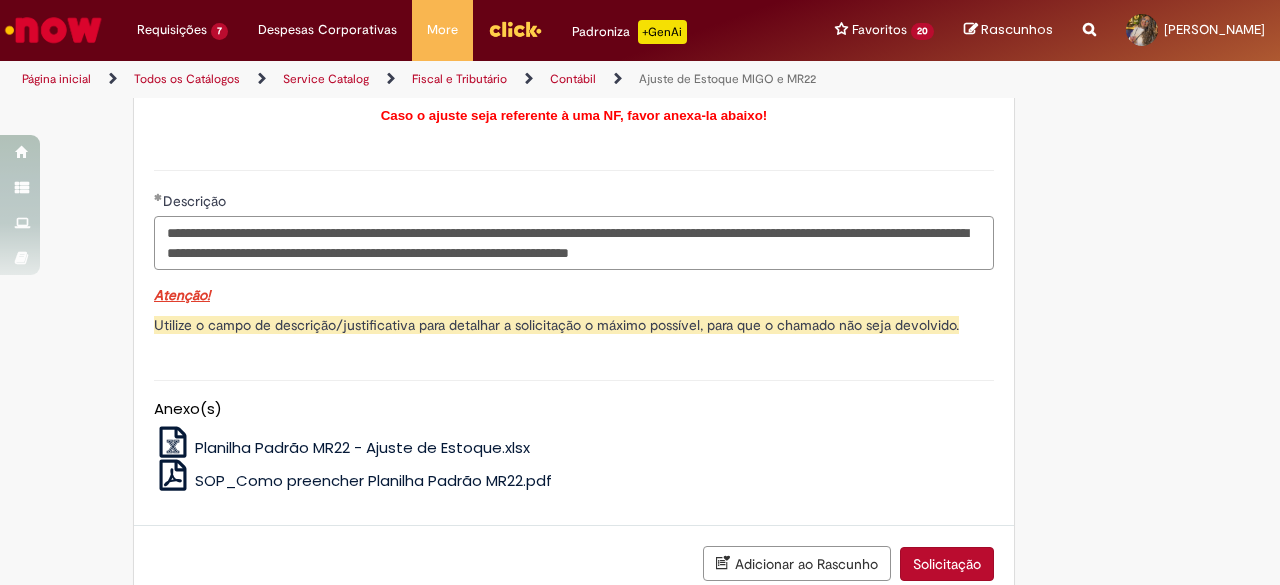 click on "**********" at bounding box center (574, 242) 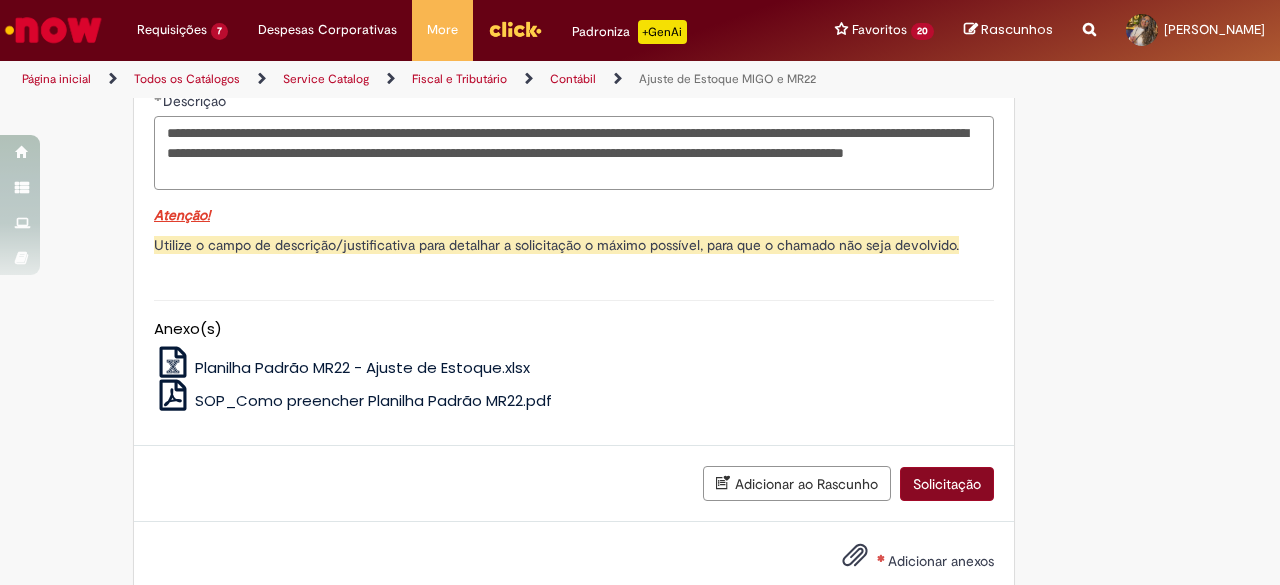 type on "**********" 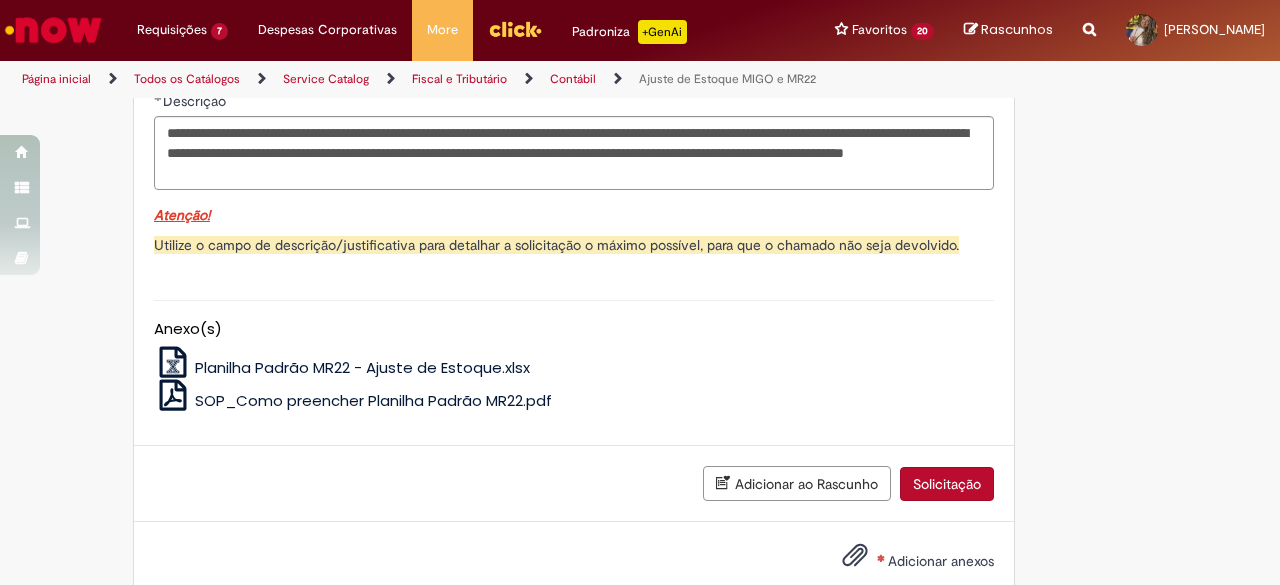 click on "Solicitação" at bounding box center (947, 484) 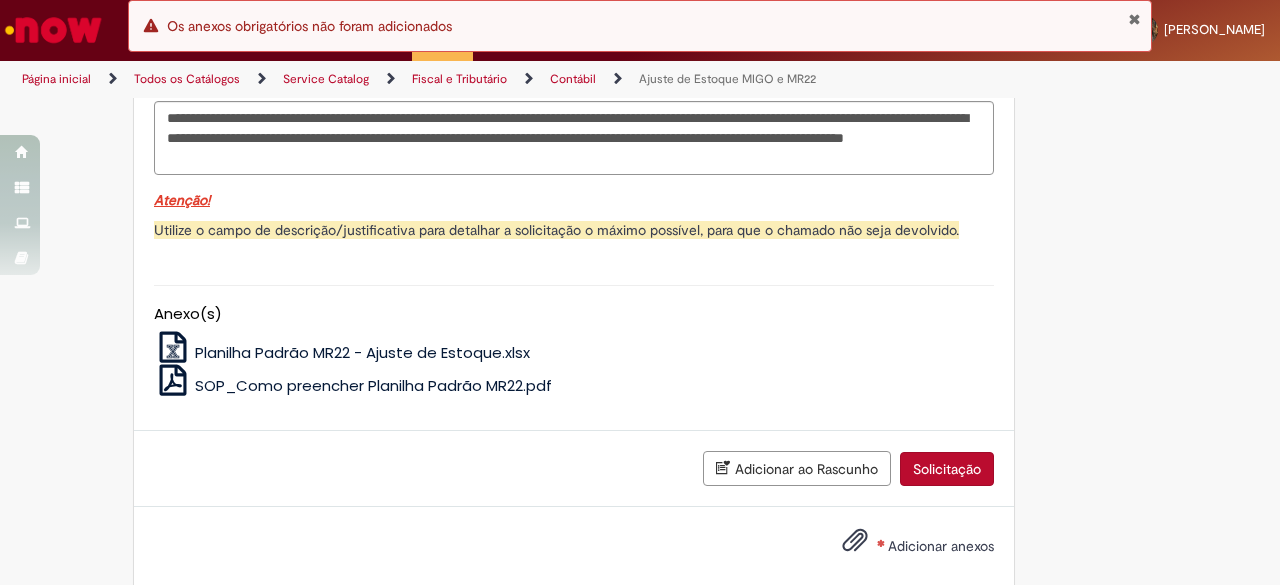 scroll, scrollTop: 1040, scrollLeft: 0, axis: vertical 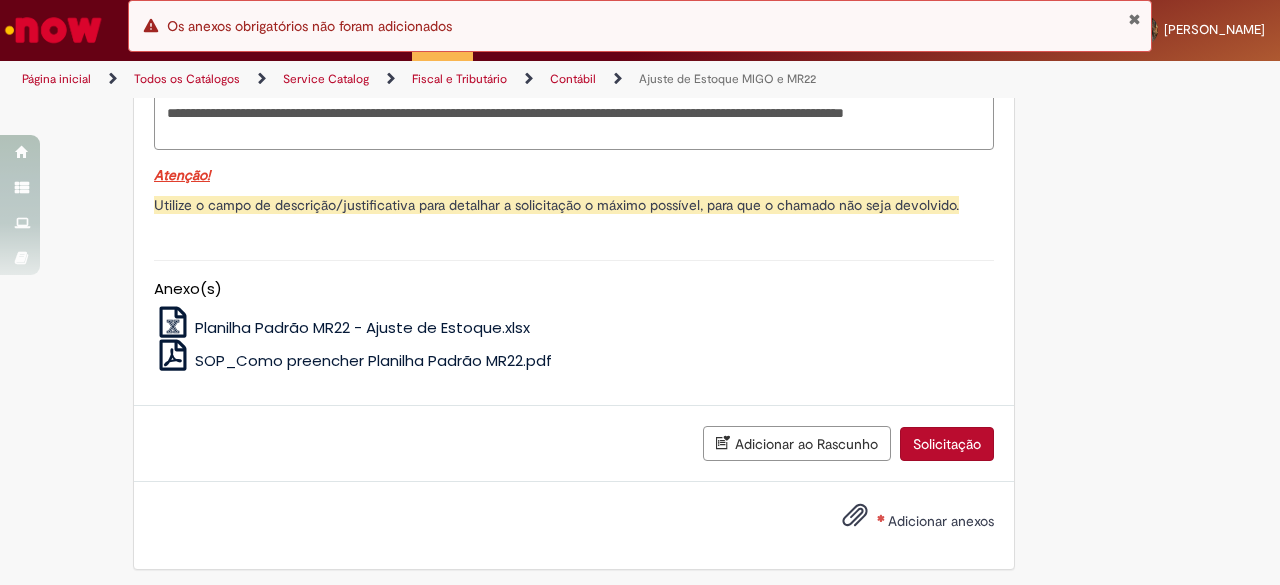 click on "Adicionar anexos" at bounding box center (903, 522) 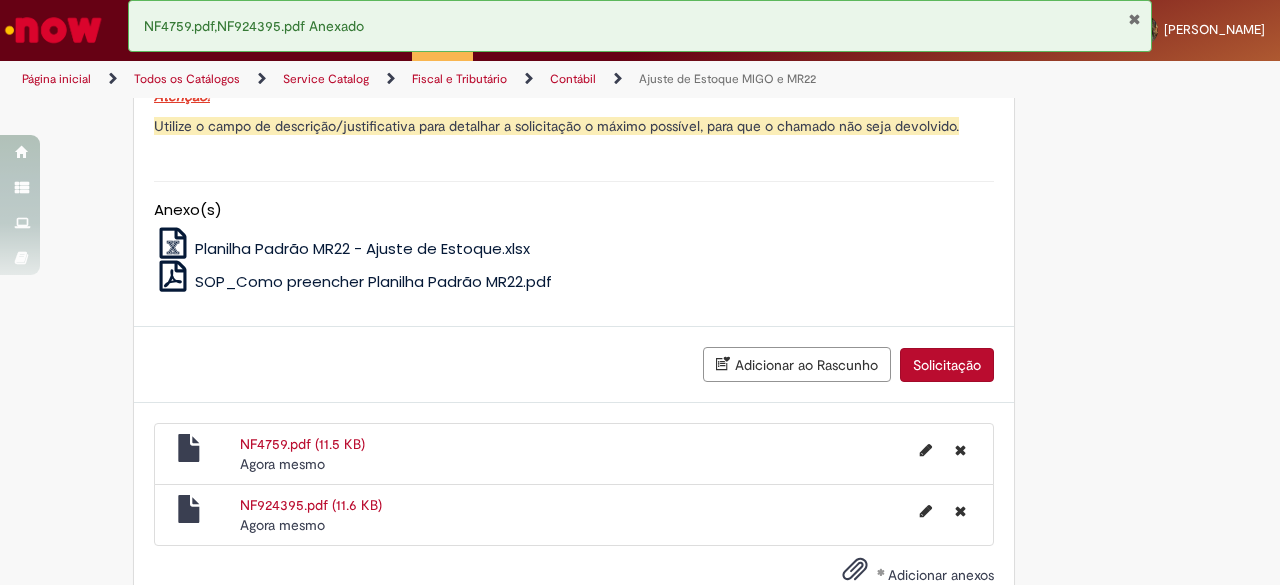 scroll, scrollTop: 1172, scrollLeft: 0, axis: vertical 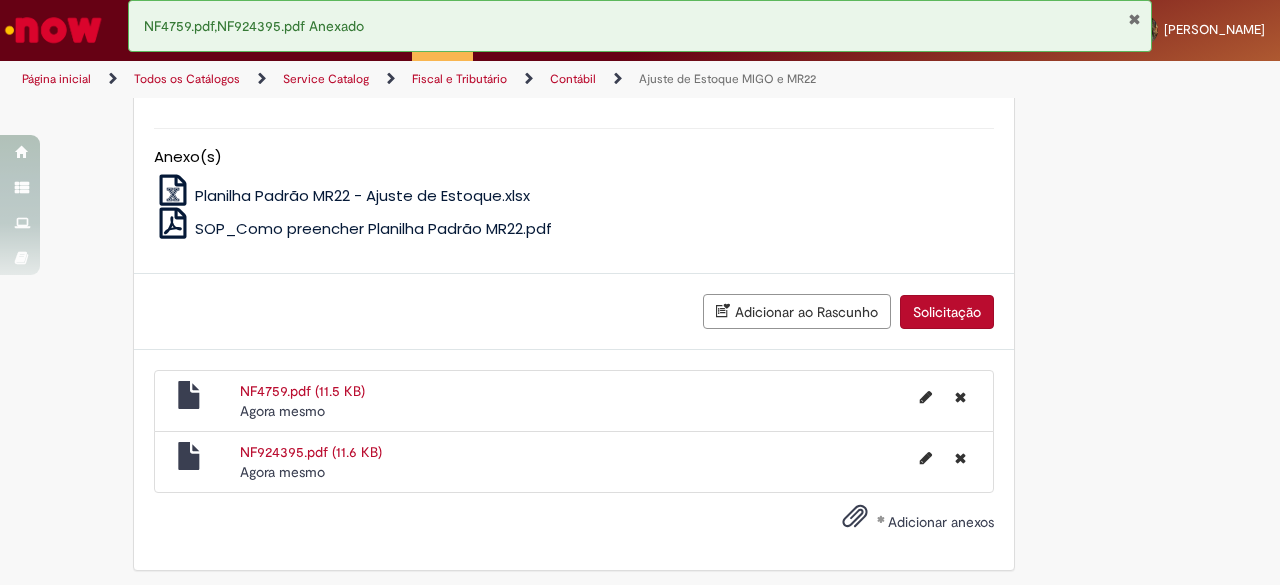 click on "Solicitação" at bounding box center (947, 312) 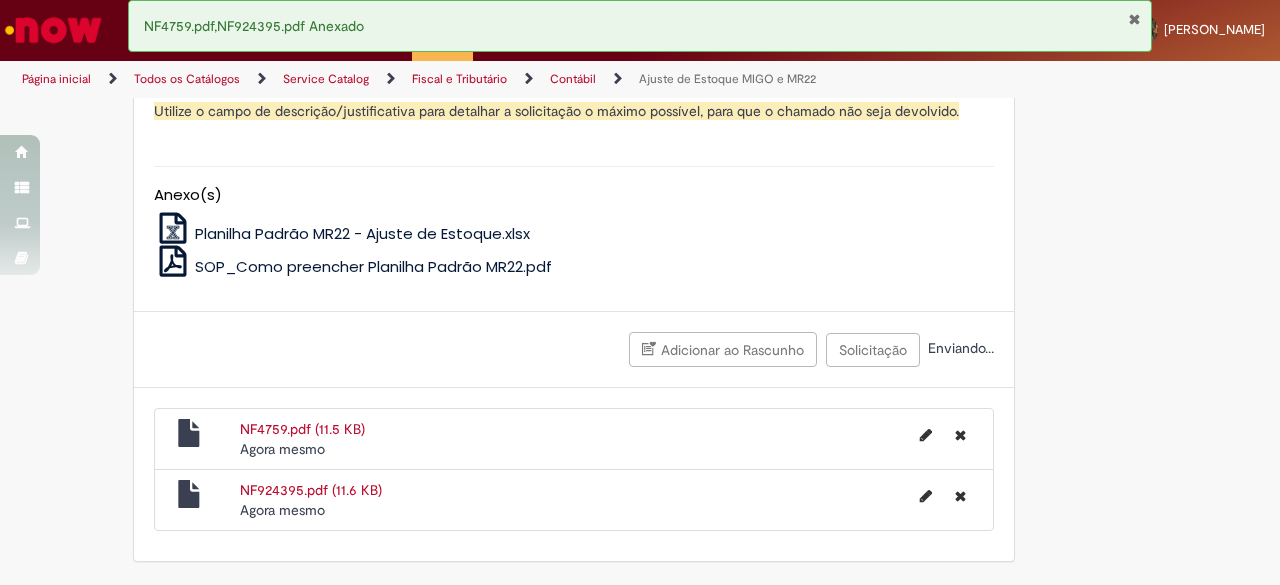 scroll, scrollTop: 1126, scrollLeft: 0, axis: vertical 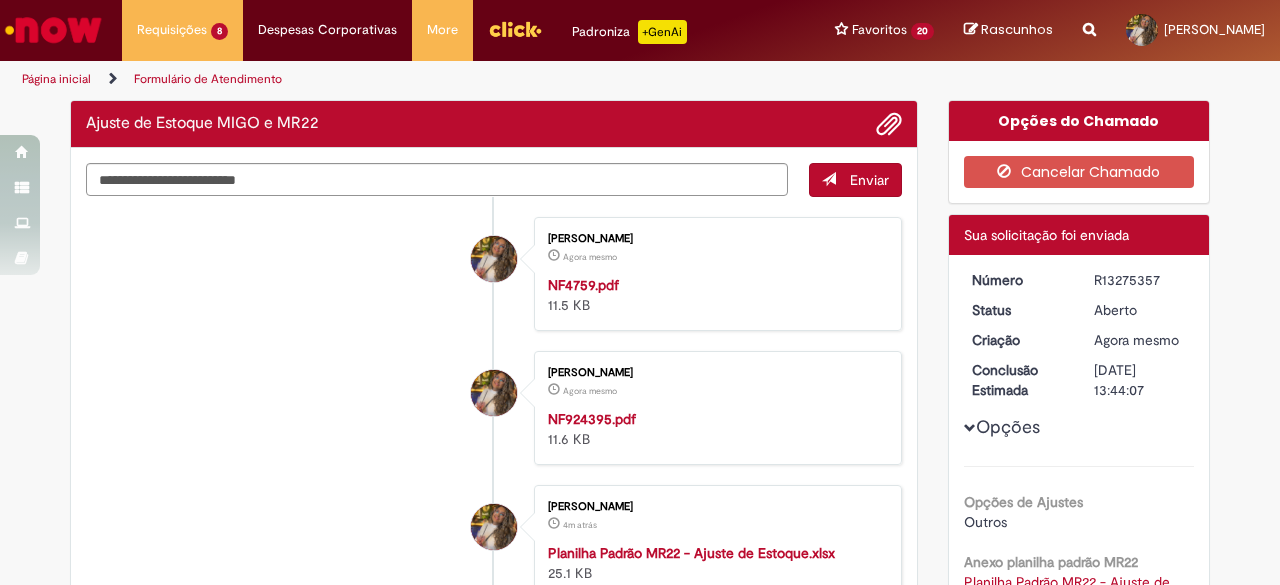 click on "R13275357" at bounding box center [1140, 280] 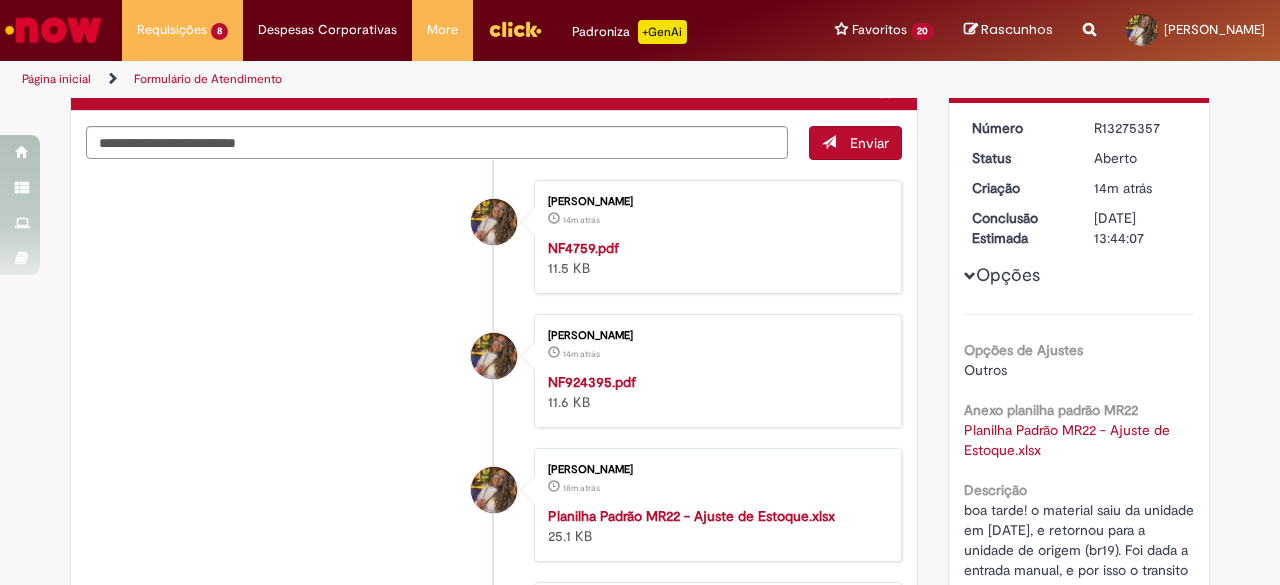 scroll, scrollTop: 0, scrollLeft: 0, axis: both 